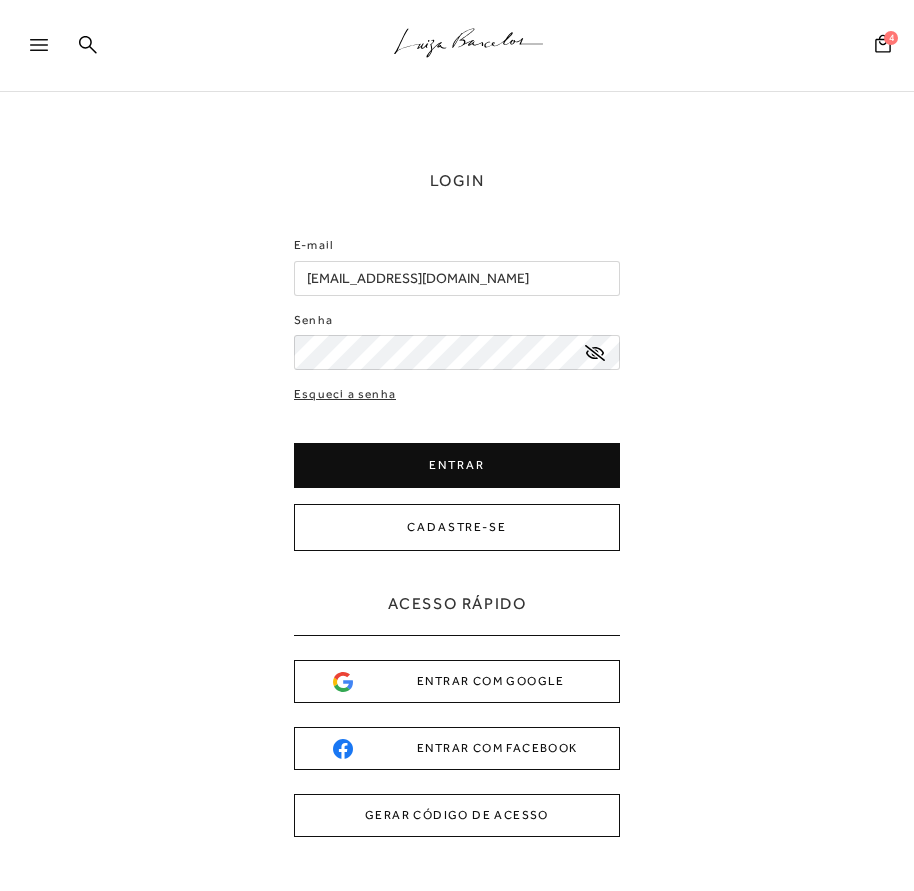 scroll, scrollTop: 0, scrollLeft: 0, axis: both 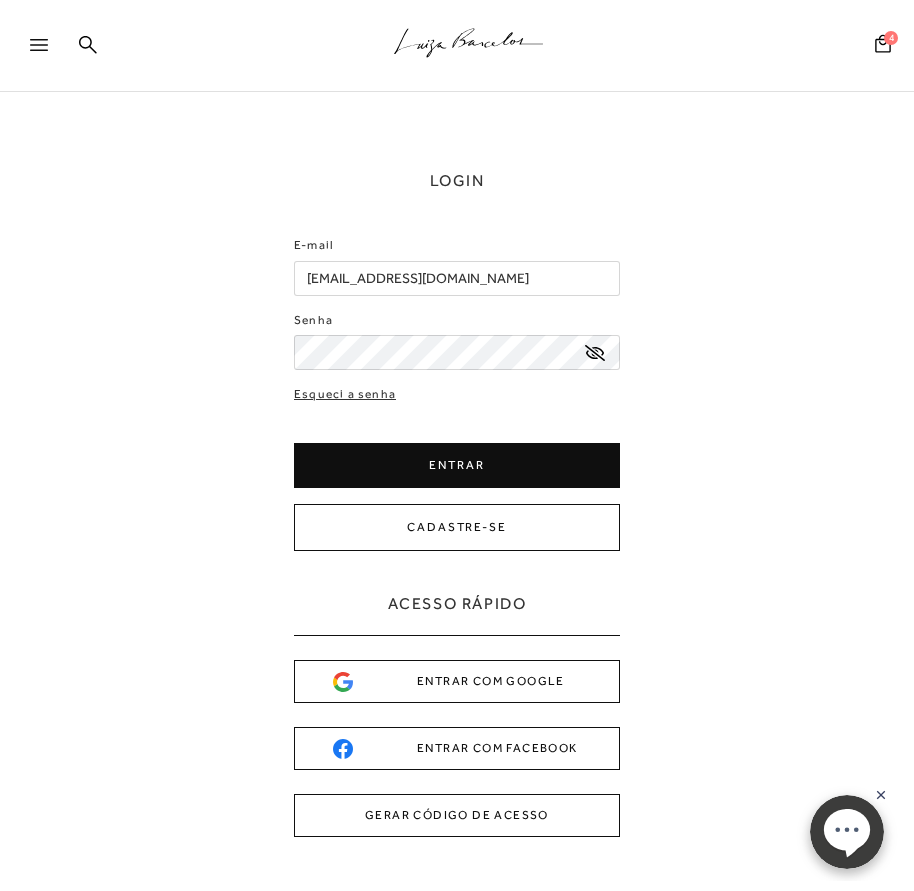 drag, startPoint x: 490, startPoint y: 275, endPoint x: 235, endPoint y: 280, distance: 255.04901 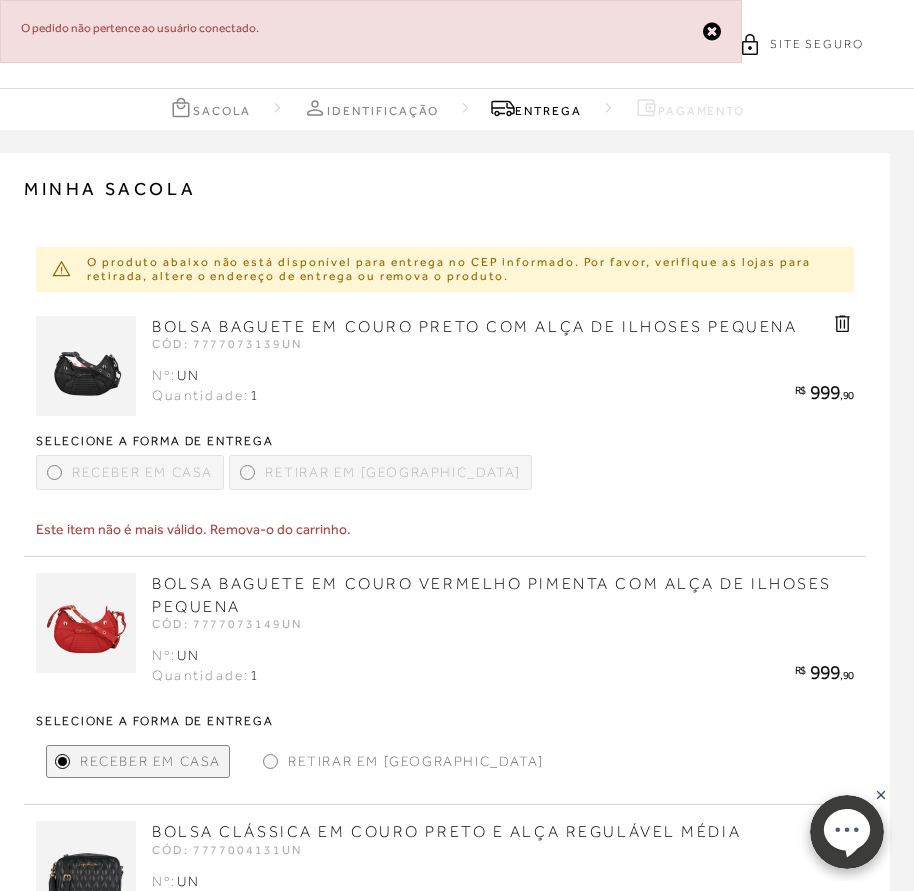 click at bounding box center [712, 31] 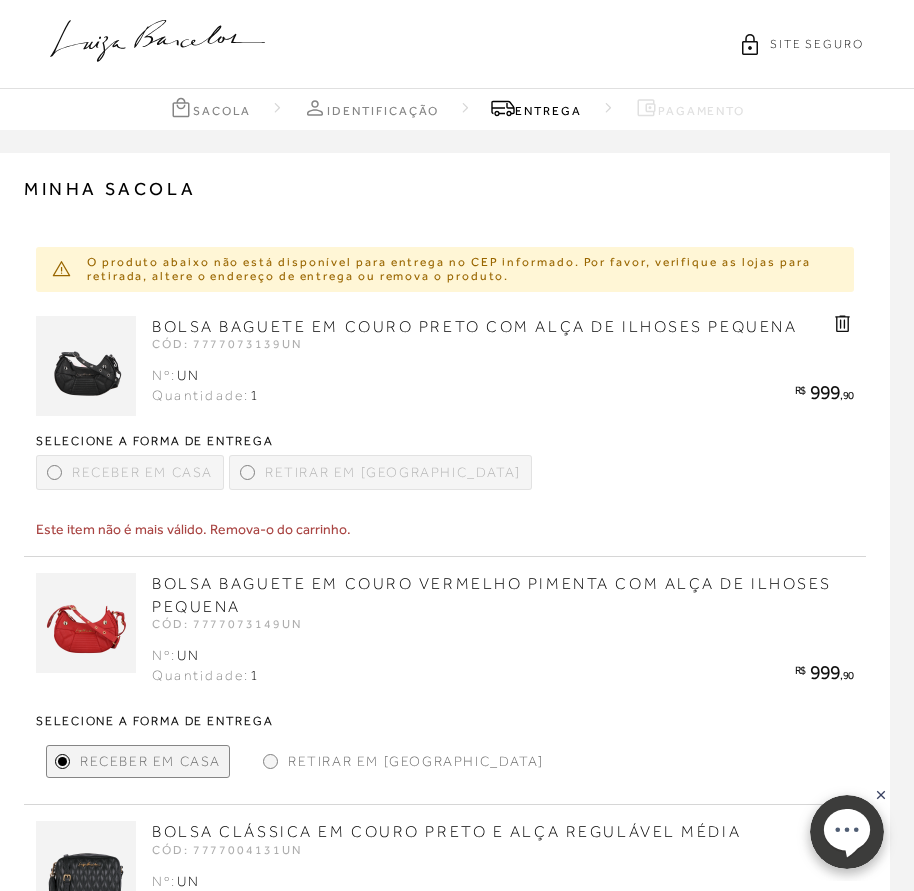 click 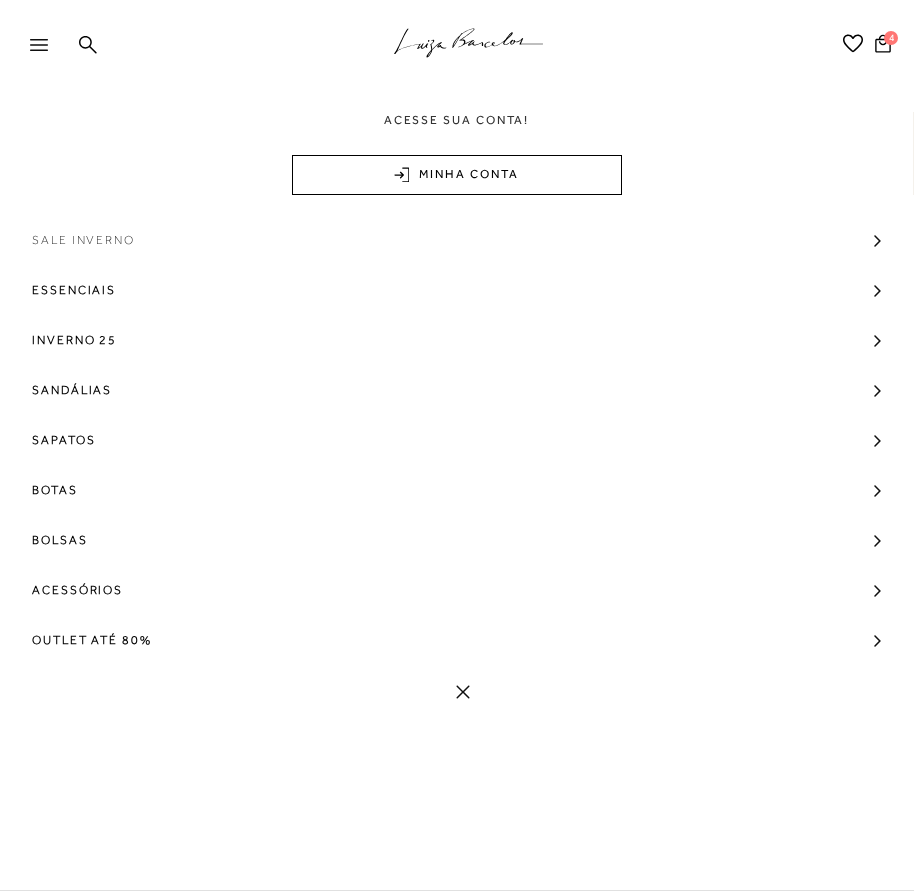 scroll, scrollTop: 0, scrollLeft: 0, axis: both 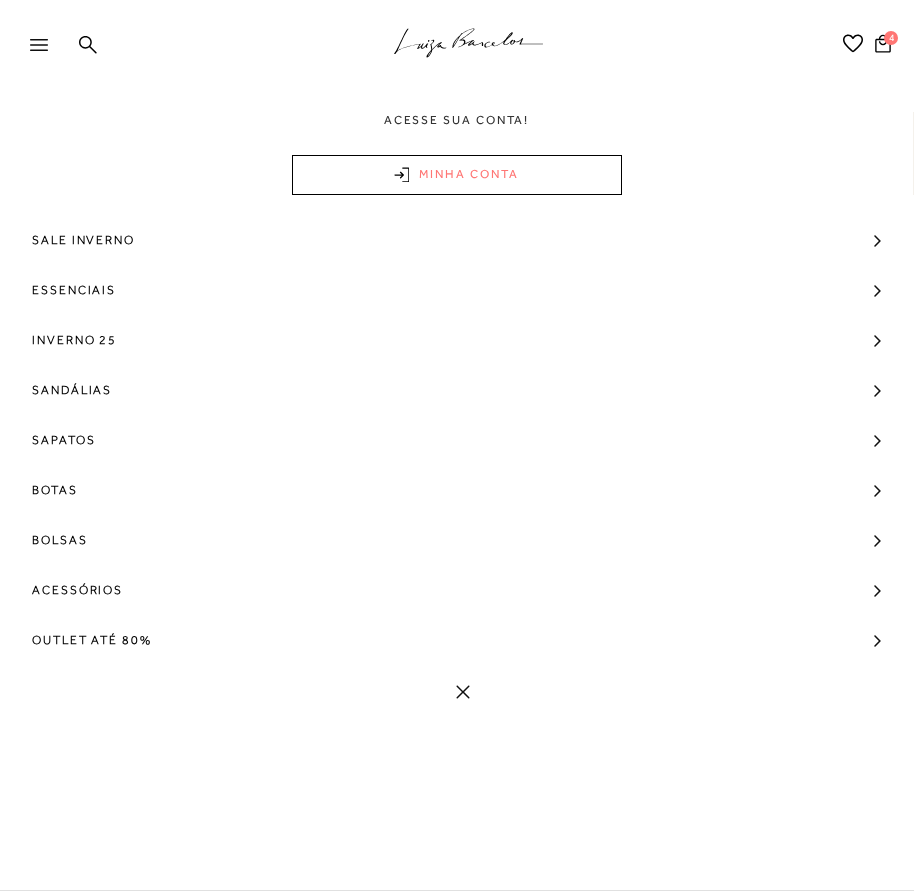 click on "MINHA CONTA" at bounding box center [457, 175] 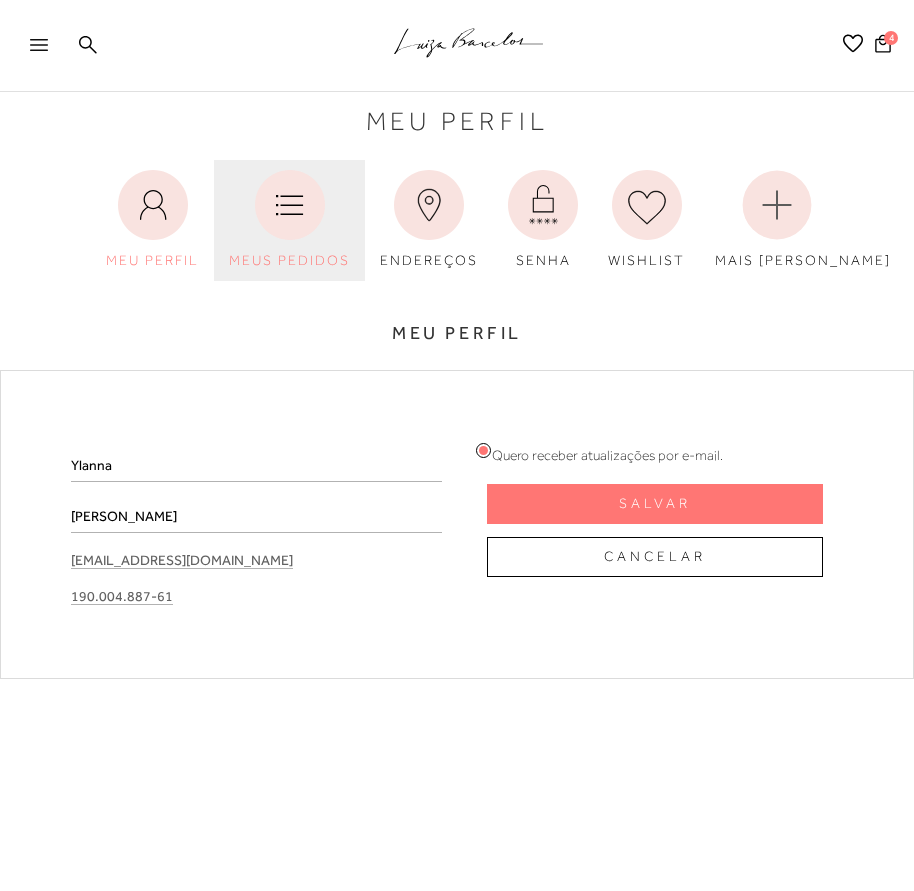 click on "MEUS PEDIDOS" at bounding box center (289, 220) 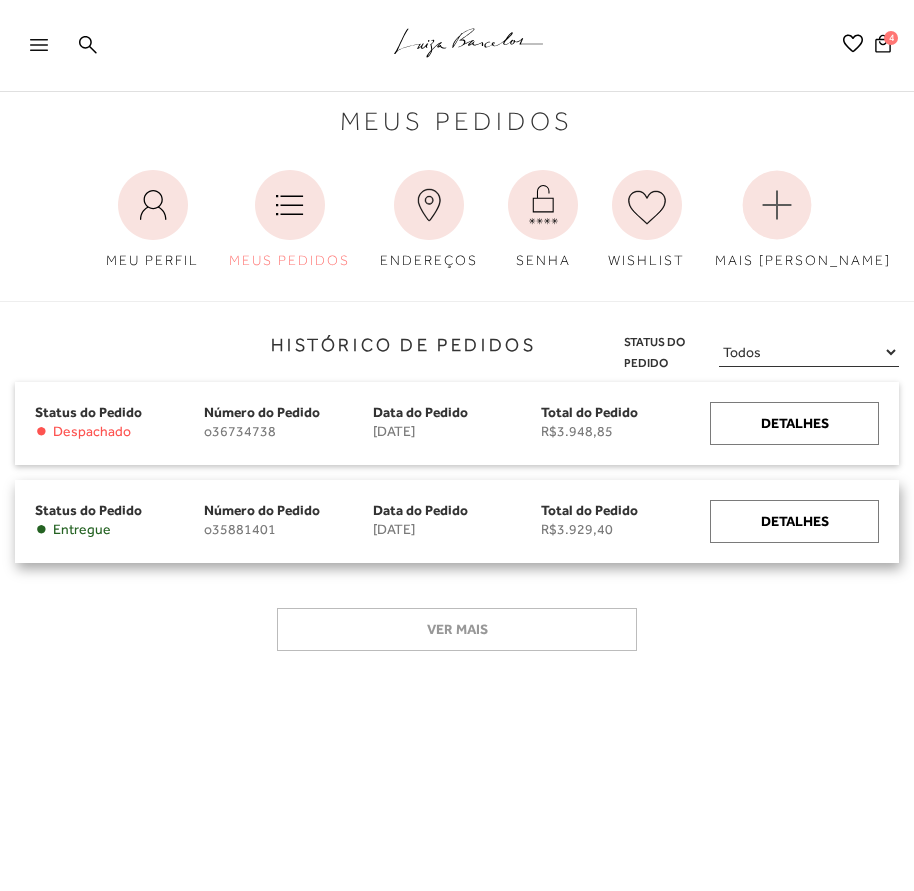 click on "8 de maio de 2025" at bounding box center [457, 529] 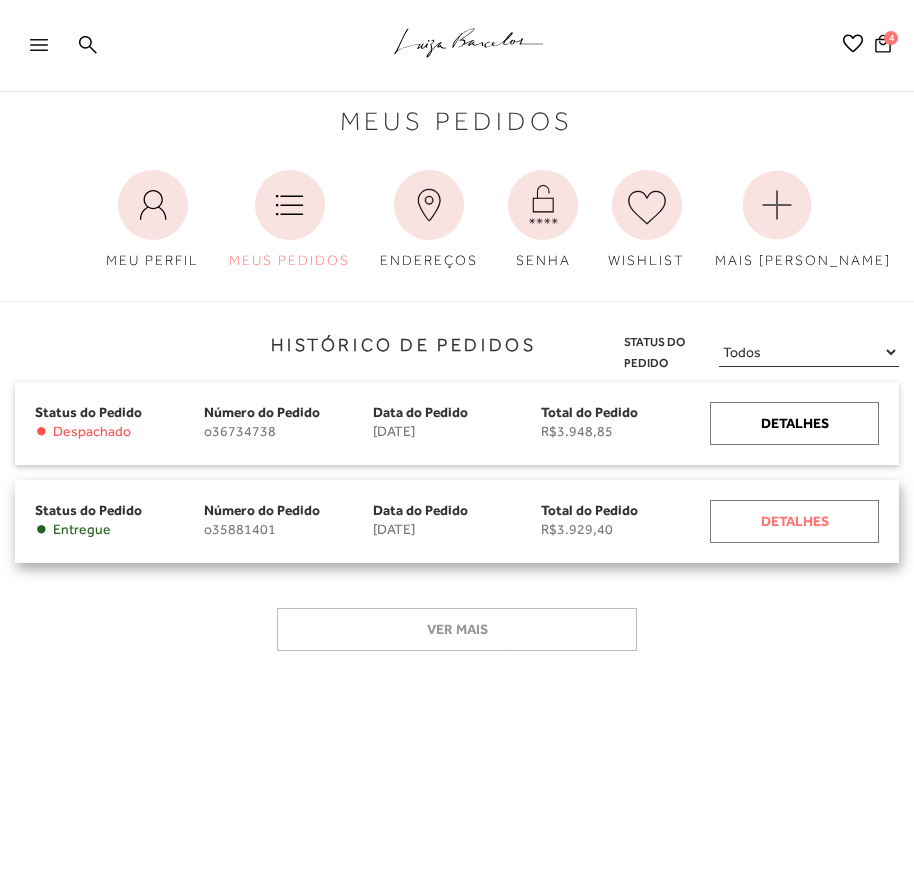click on "Detalhes" at bounding box center (794, 521) 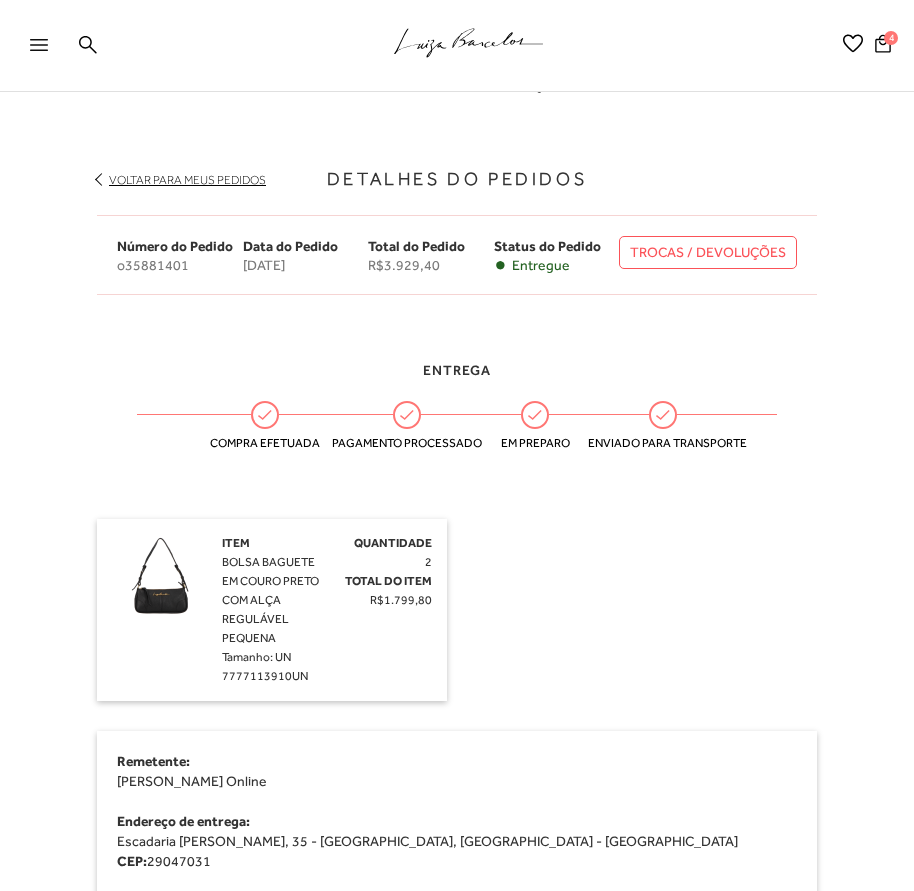 scroll, scrollTop: 0, scrollLeft: 0, axis: both 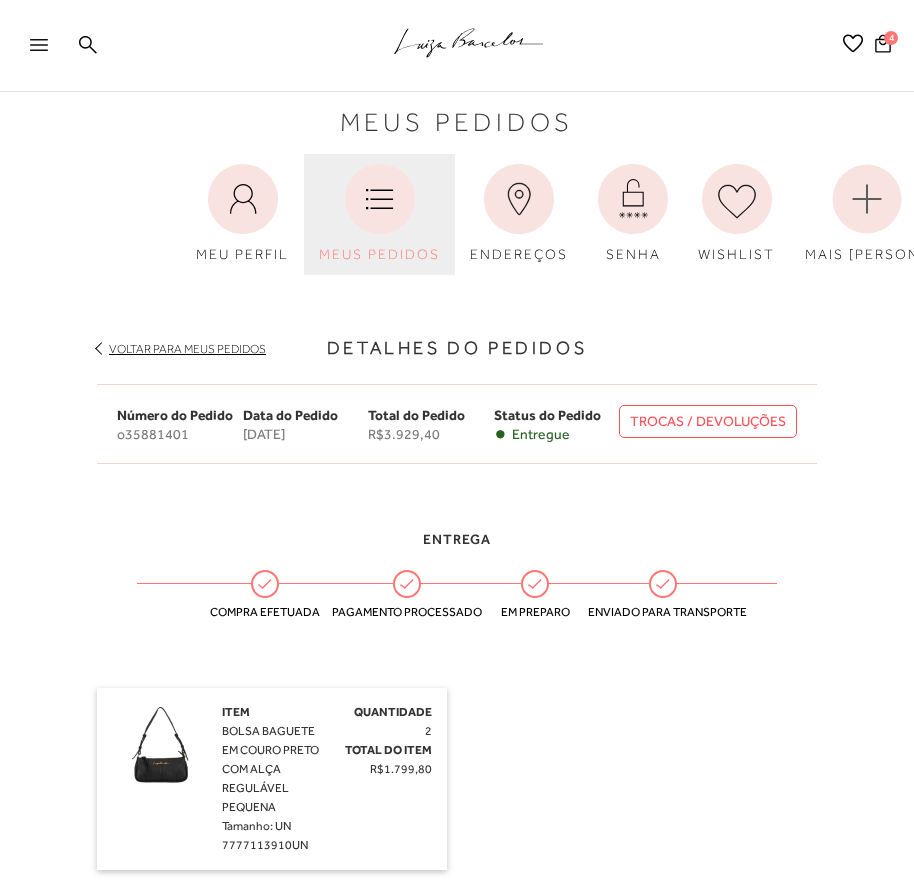 click 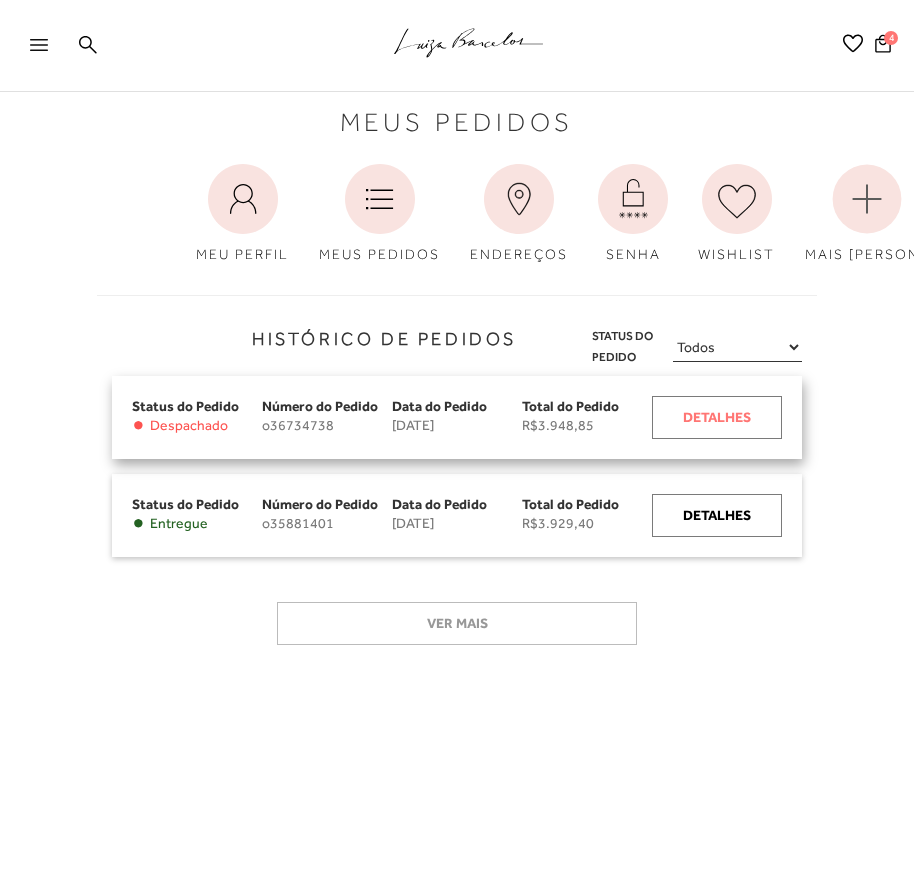 click on "Detalhes" at bounding box center (717, 417) 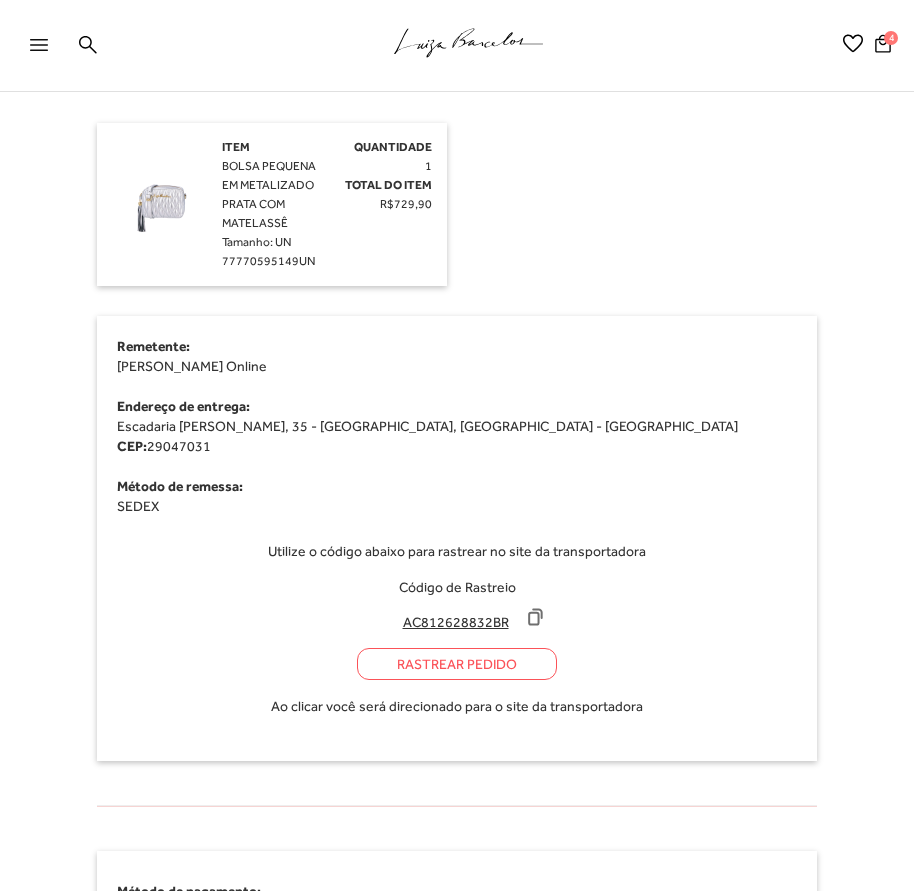 scroll, scrollTop: 1700, scrollLeft: 0, axis: vertical 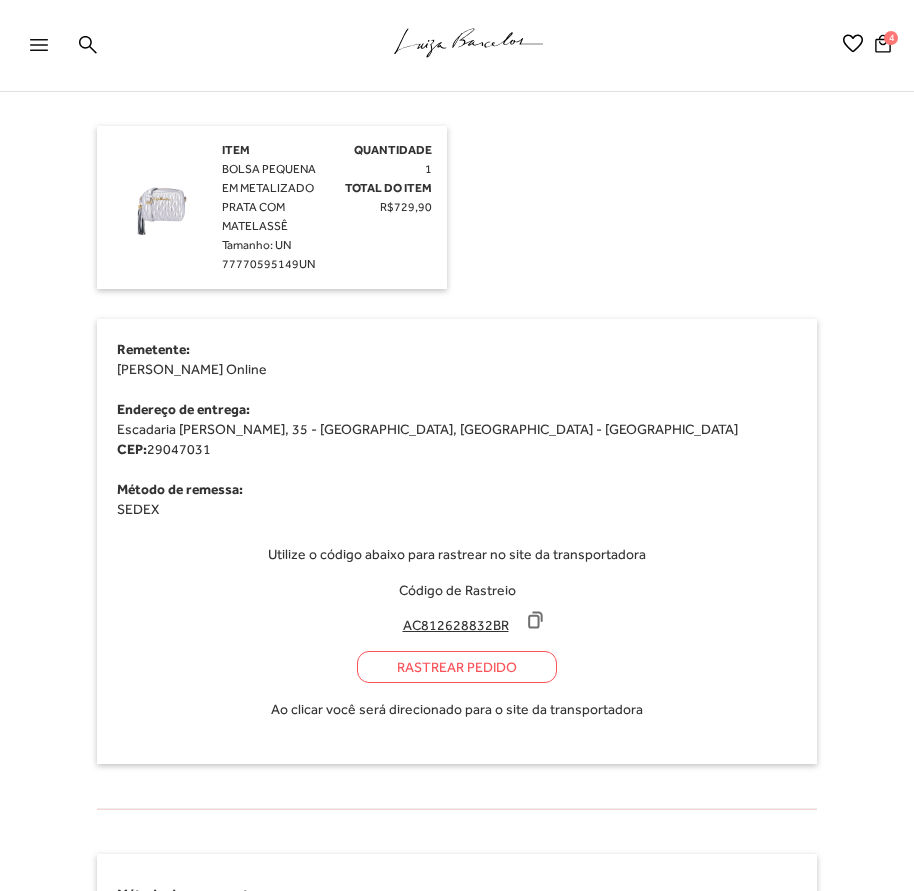 drag, startPoint x: 510, startPoint y: 626, endPoint x: 404, endPoint y: 642, distance: 107.200745 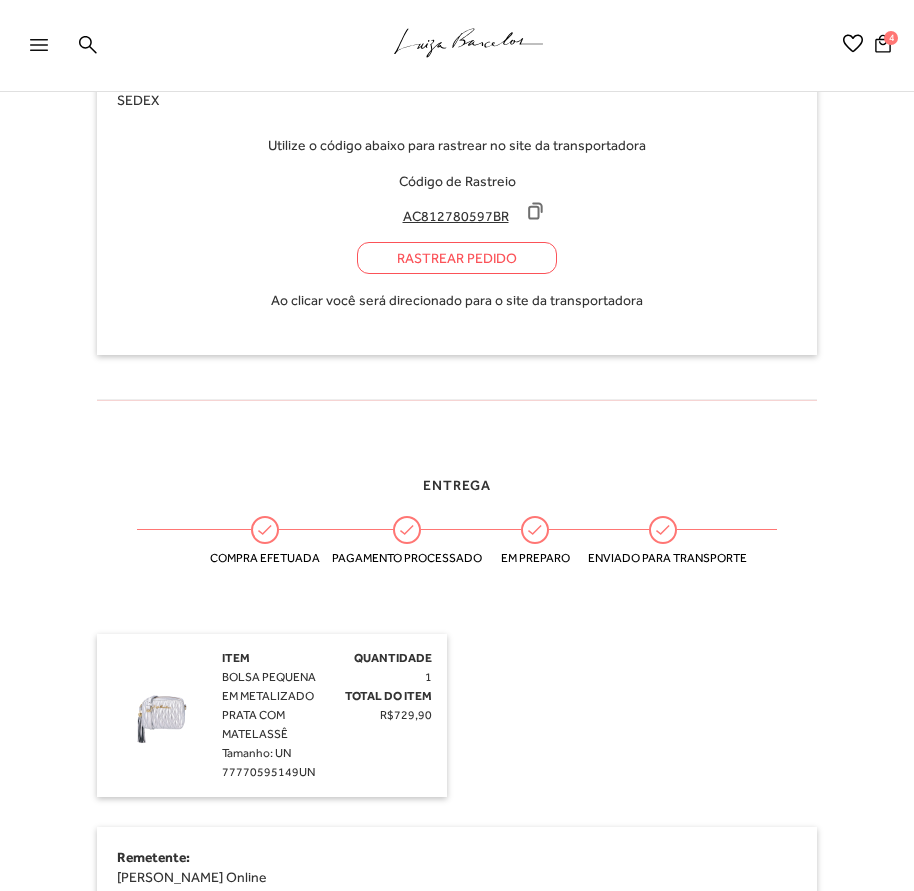 scroll, scrollTop: 1000, scrollLeft: 0, axis: vertical 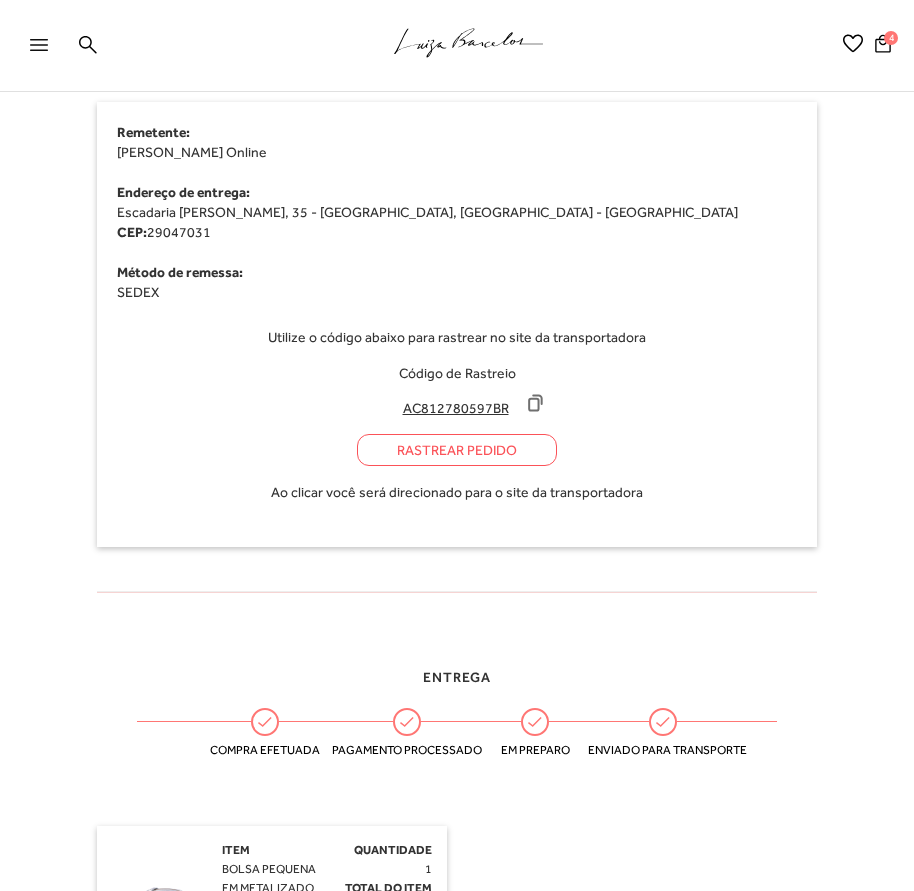 drag, startPoint x: 511, startPoint y: 411, endPoint x: 407, endPoint y: 424, distance: 104.80935 